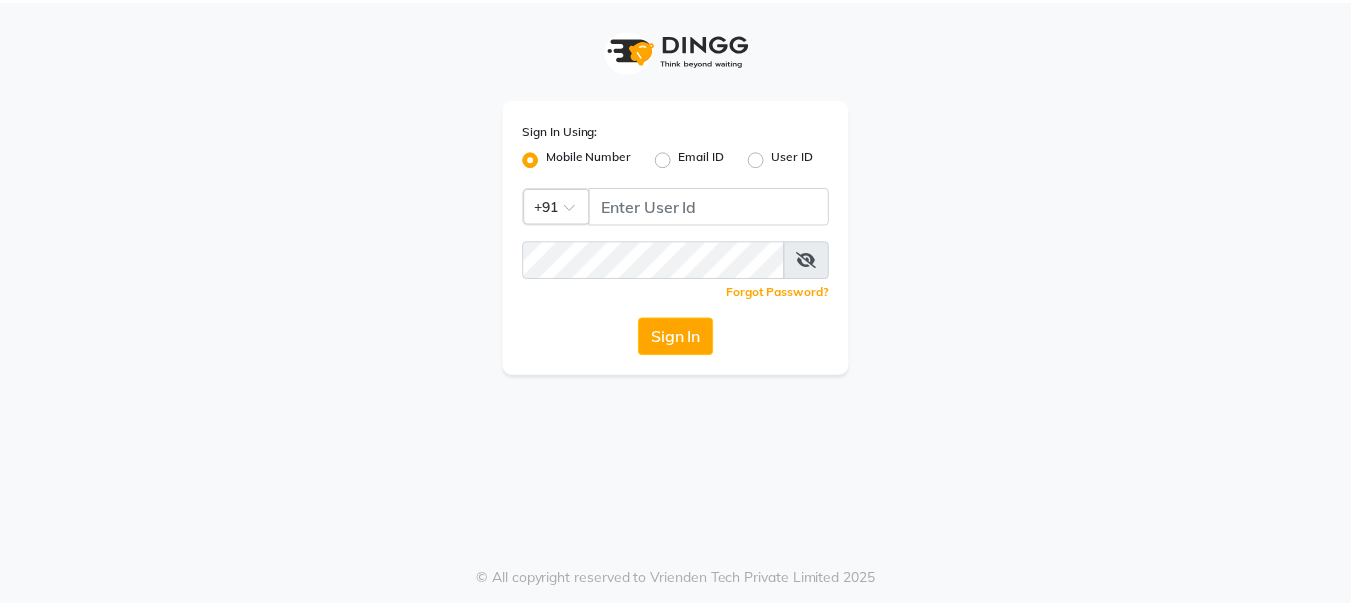 scroll, scrollTop: 0, scrollLeft: 0, axis: both 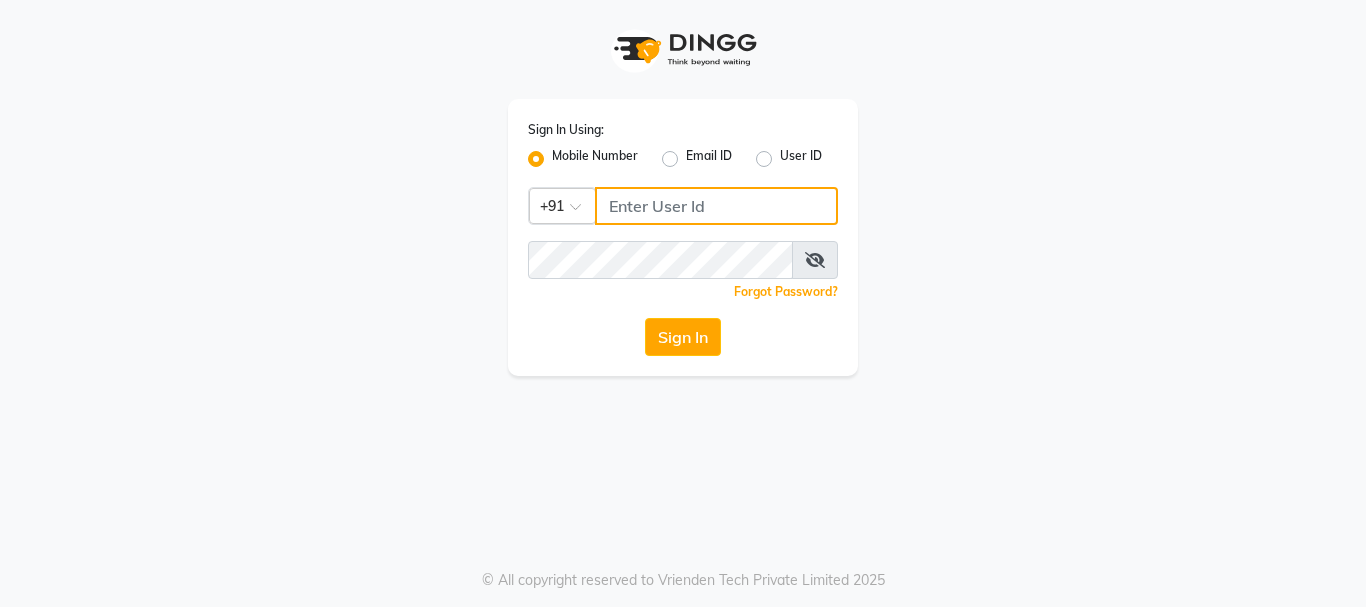 type on "9346469616" 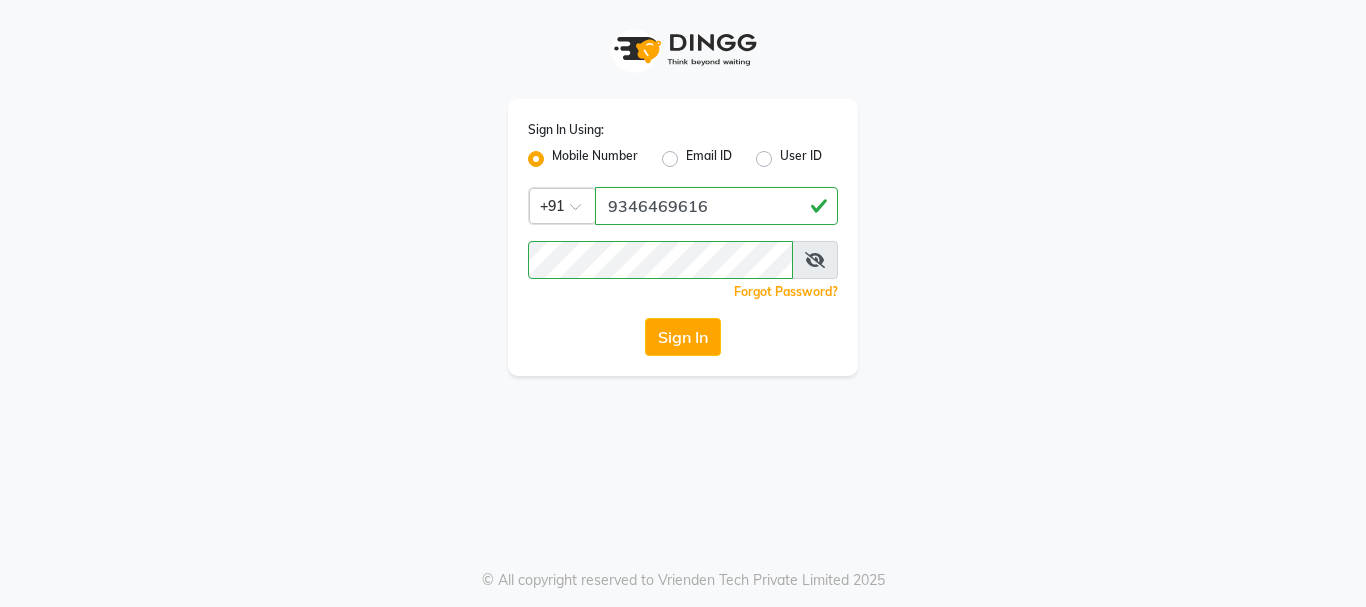 click on "Sign In Using: Mobile Number Email ID User ID Country Code × +91 [PHONE] Remember me Forgot Password? Sign In" 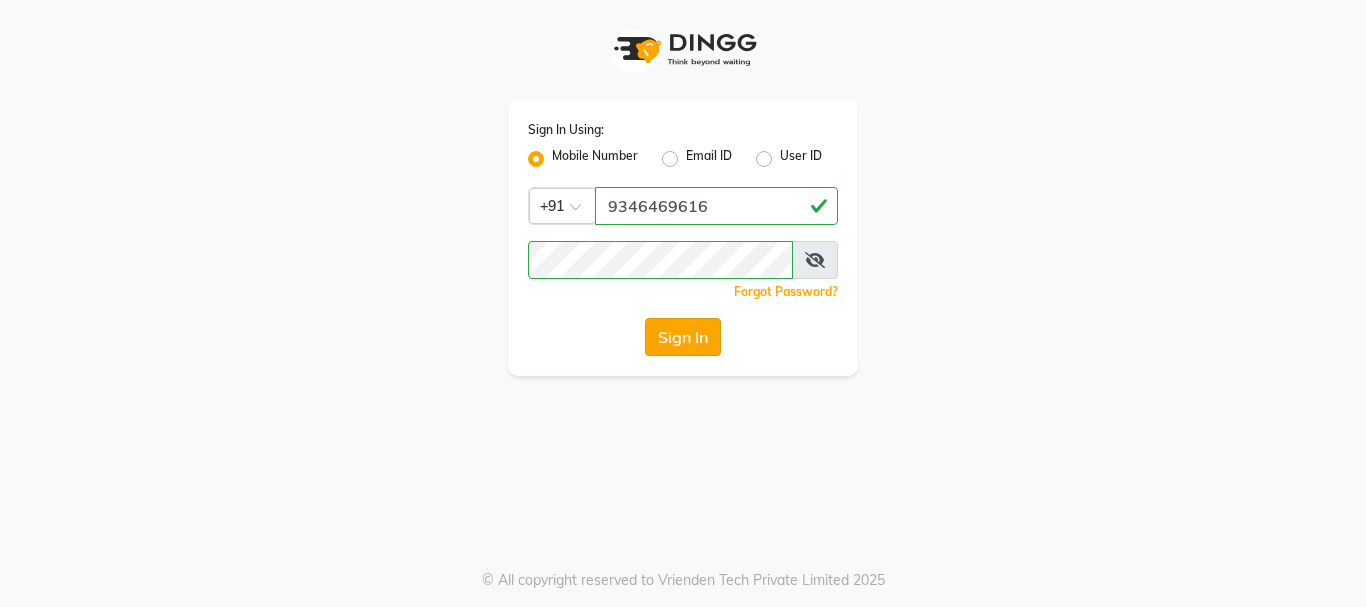click on "Sign In" 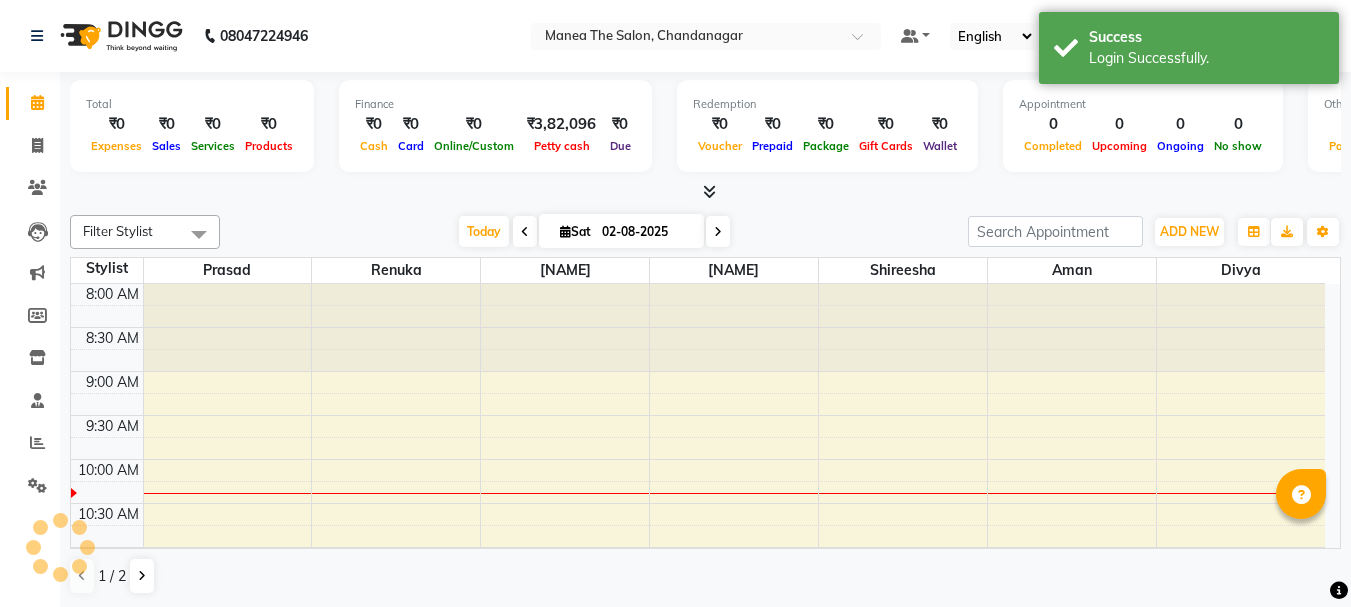 scroll, scrollTop: 0, scrollLeft: 0, axis: both 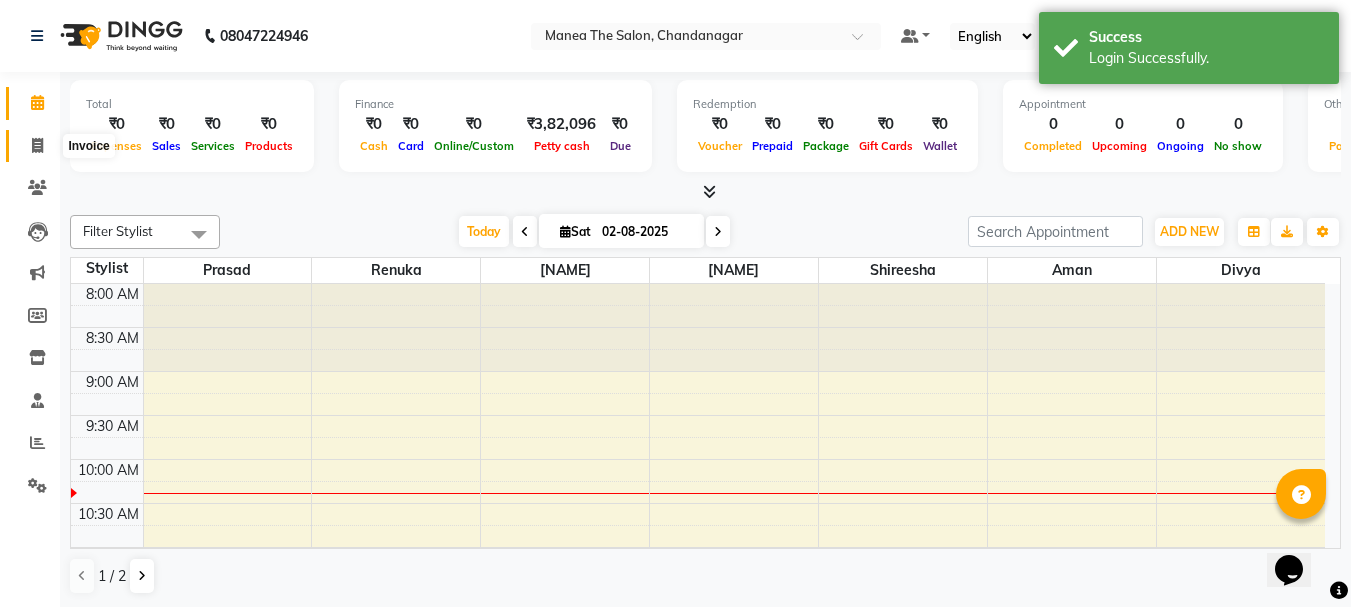 click 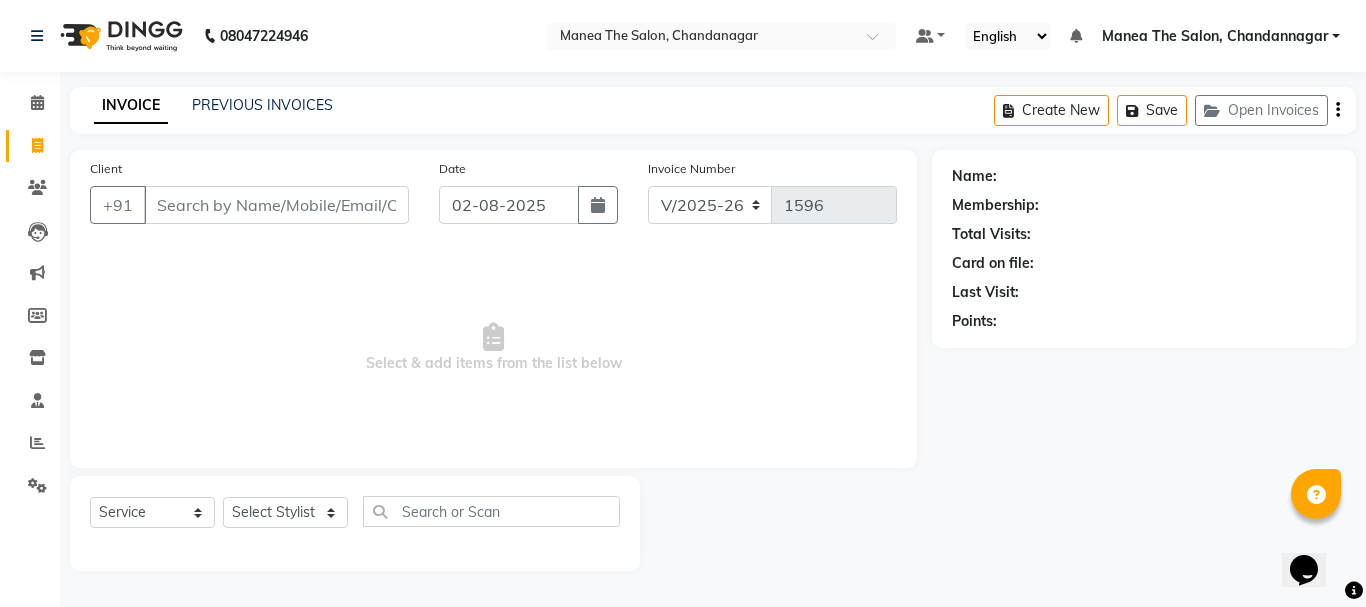 click on "Client" at bounding box center (276, 205) 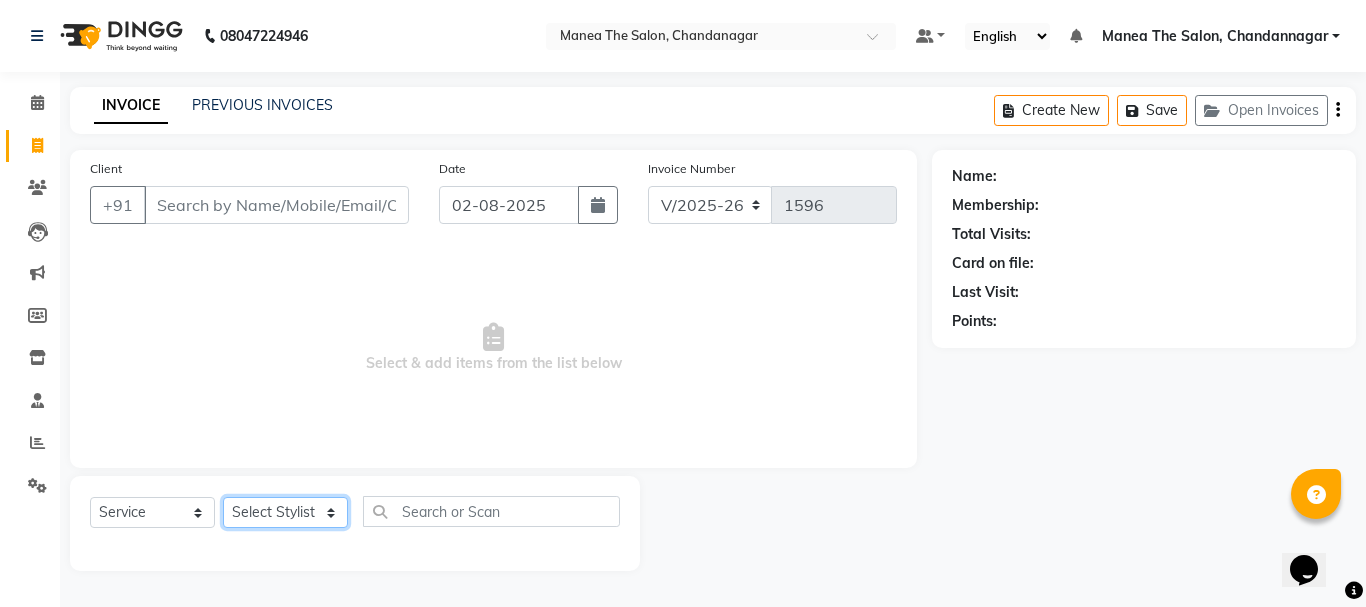 click on "Select Stylist [NAME] [NAME] [NAME] [NAME] [NAME] [NAME] [NAME]" 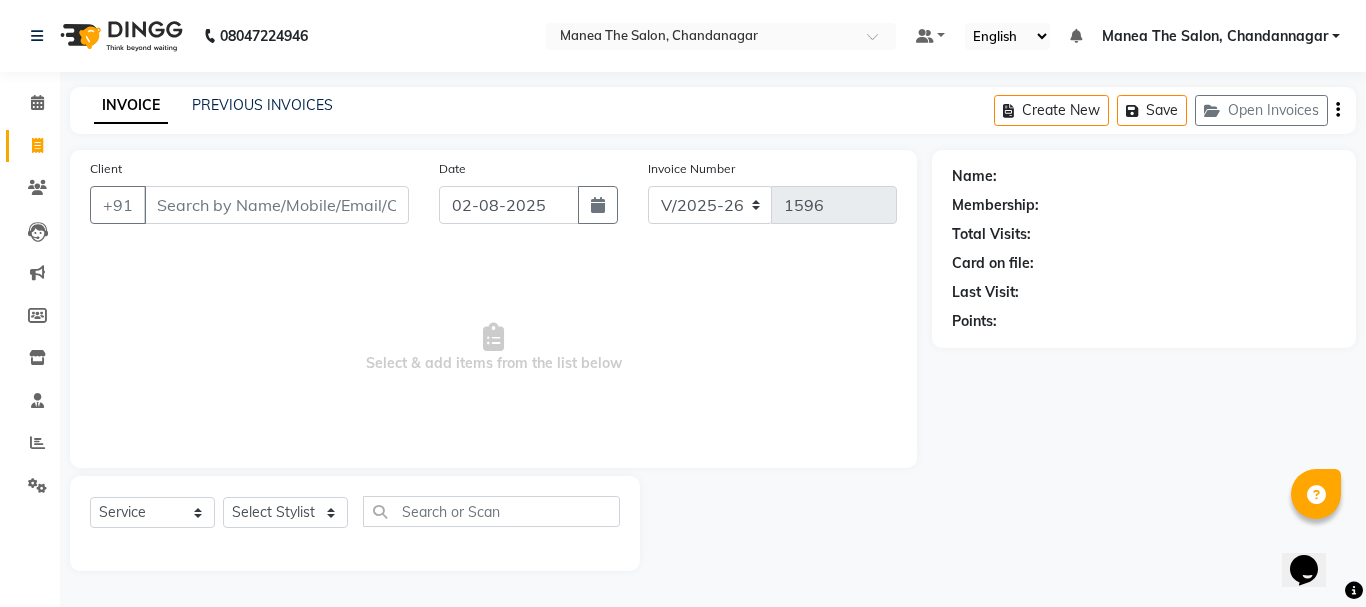 click on "Select & add items from the list below" at bounding box center (493, 348) 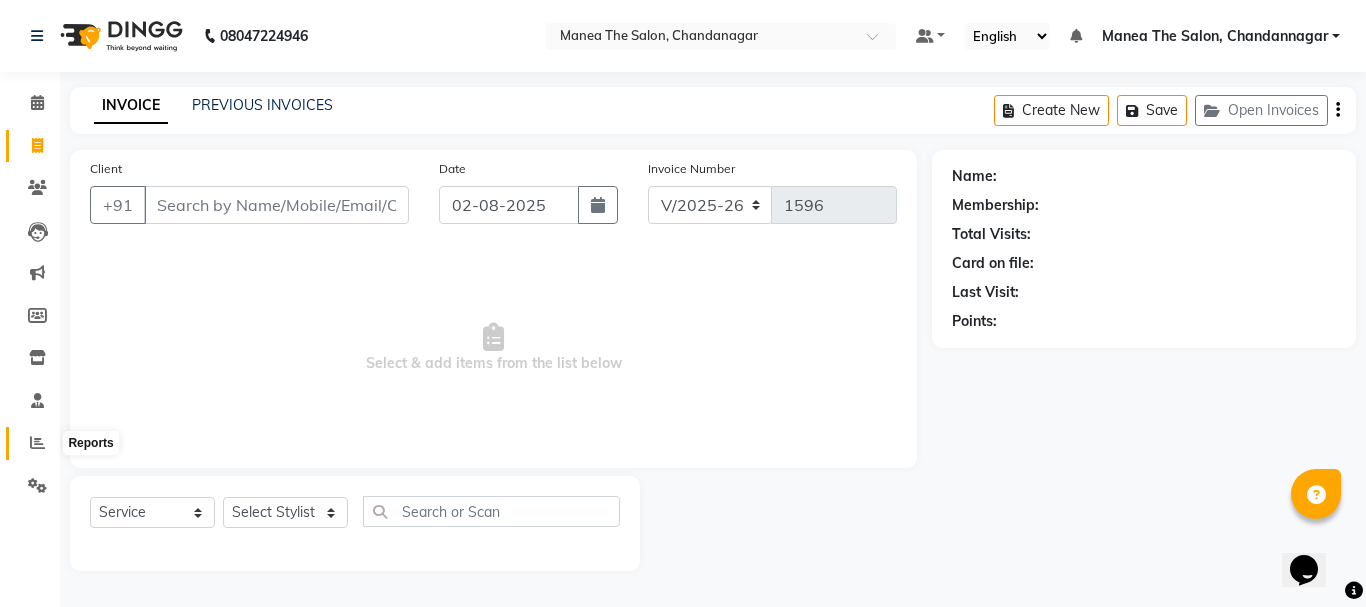 click 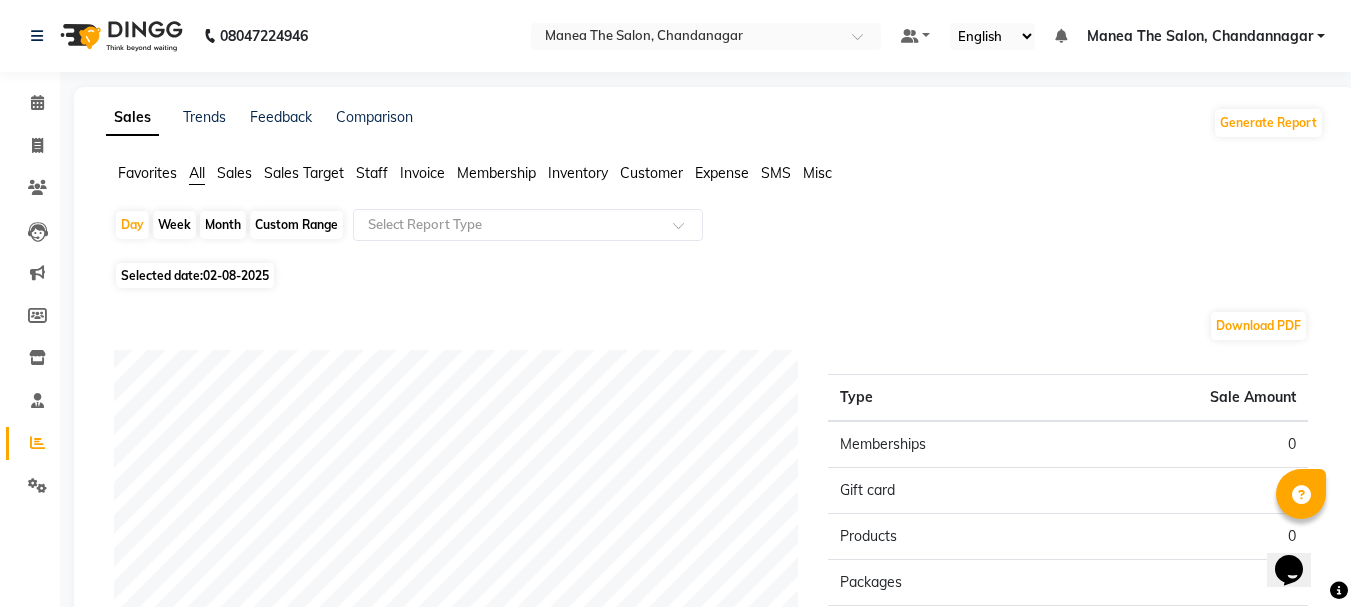 click on "Month" 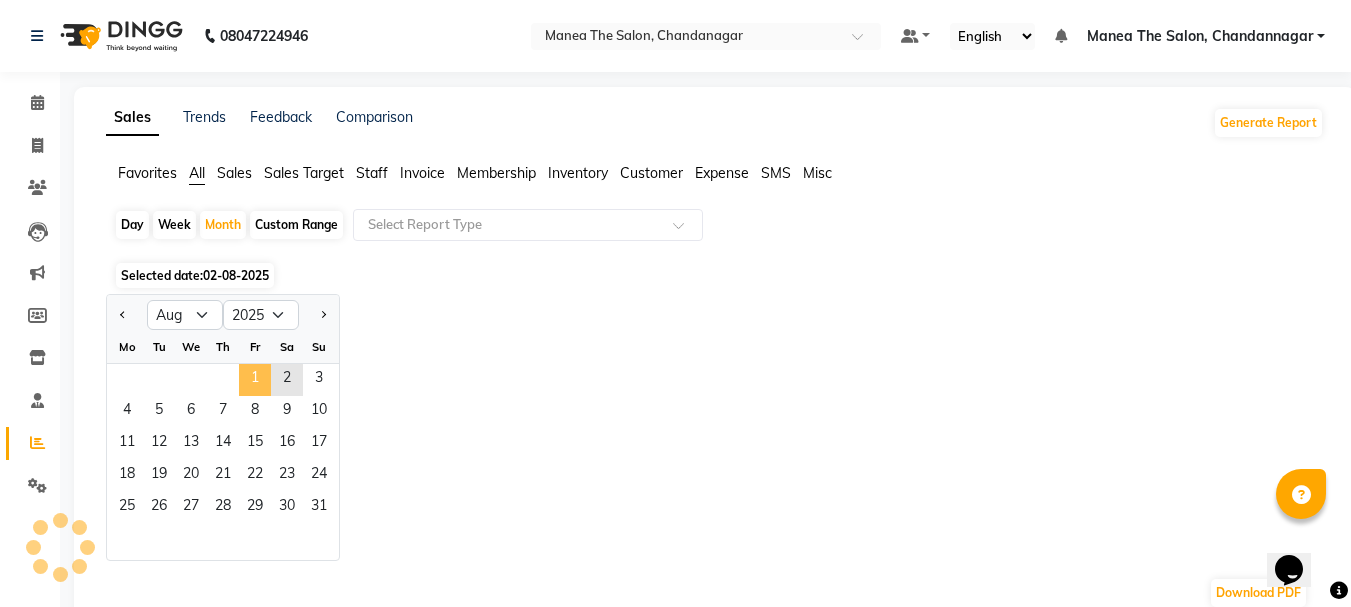 click on "1" 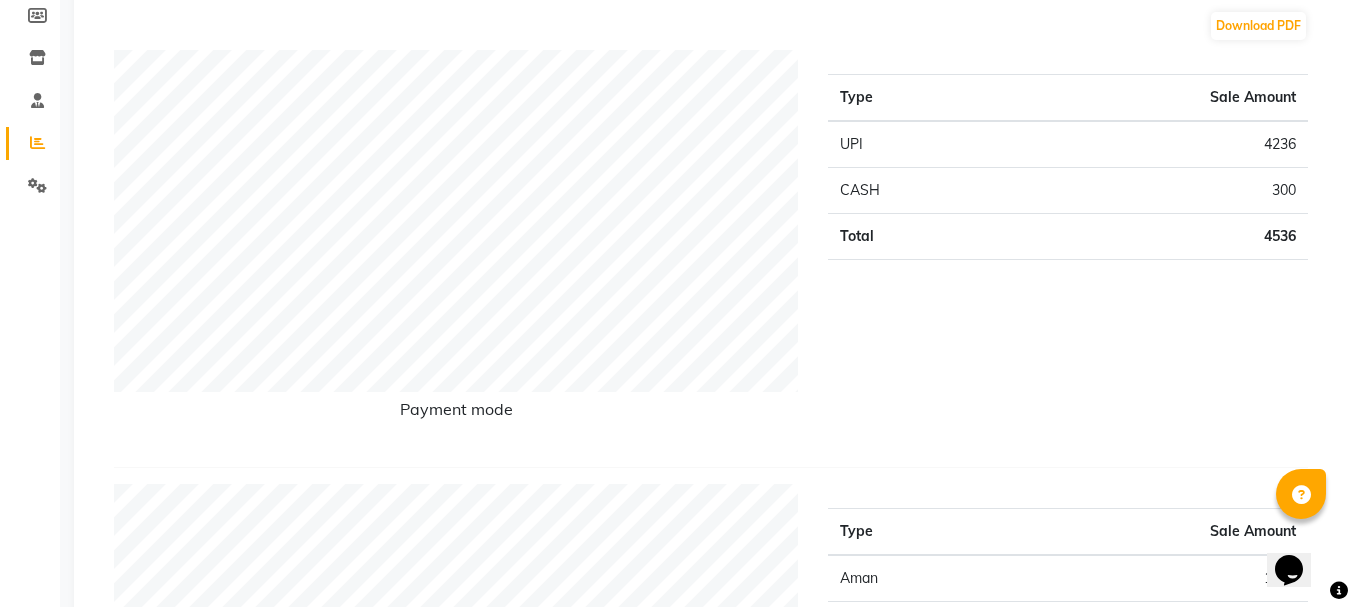 scroll, scrollTop: 0, scrollLeft: 0, axis: both 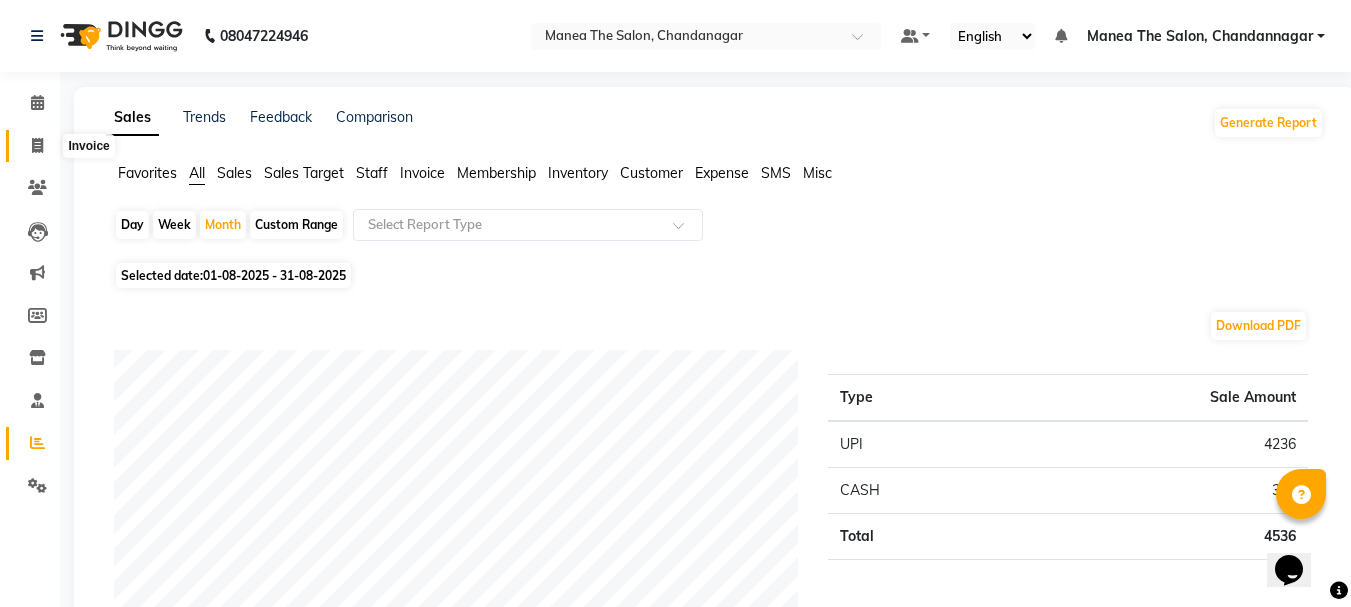 click 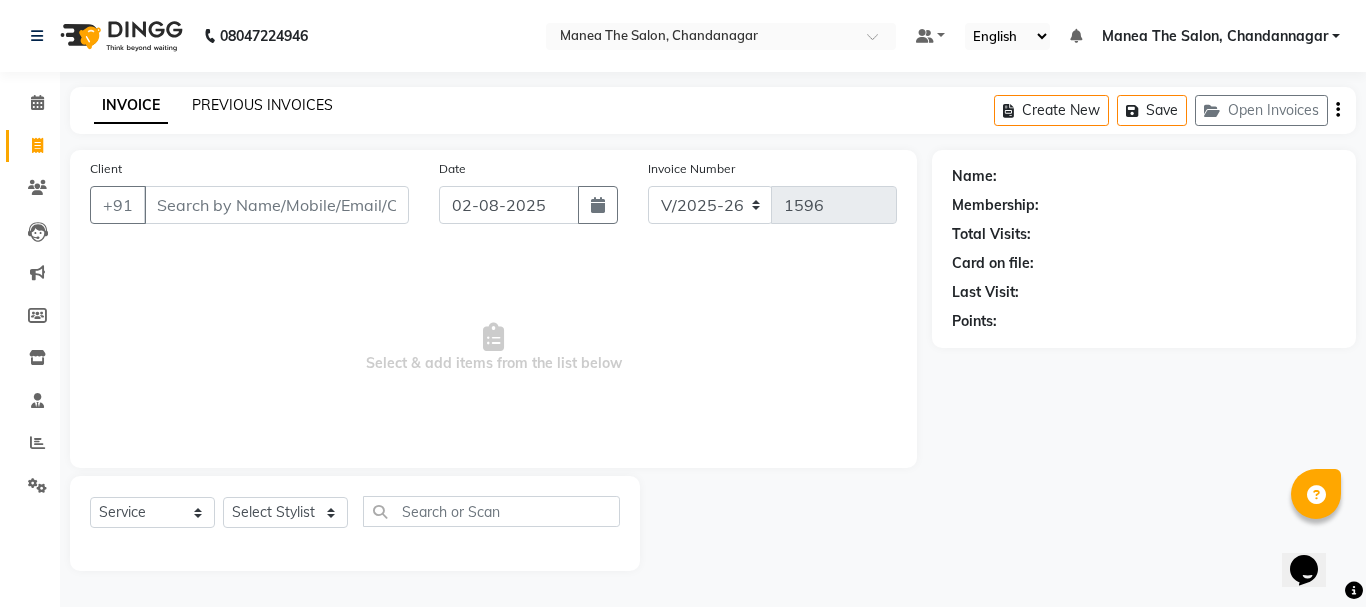 click on "PREVIOUS INVOICES" 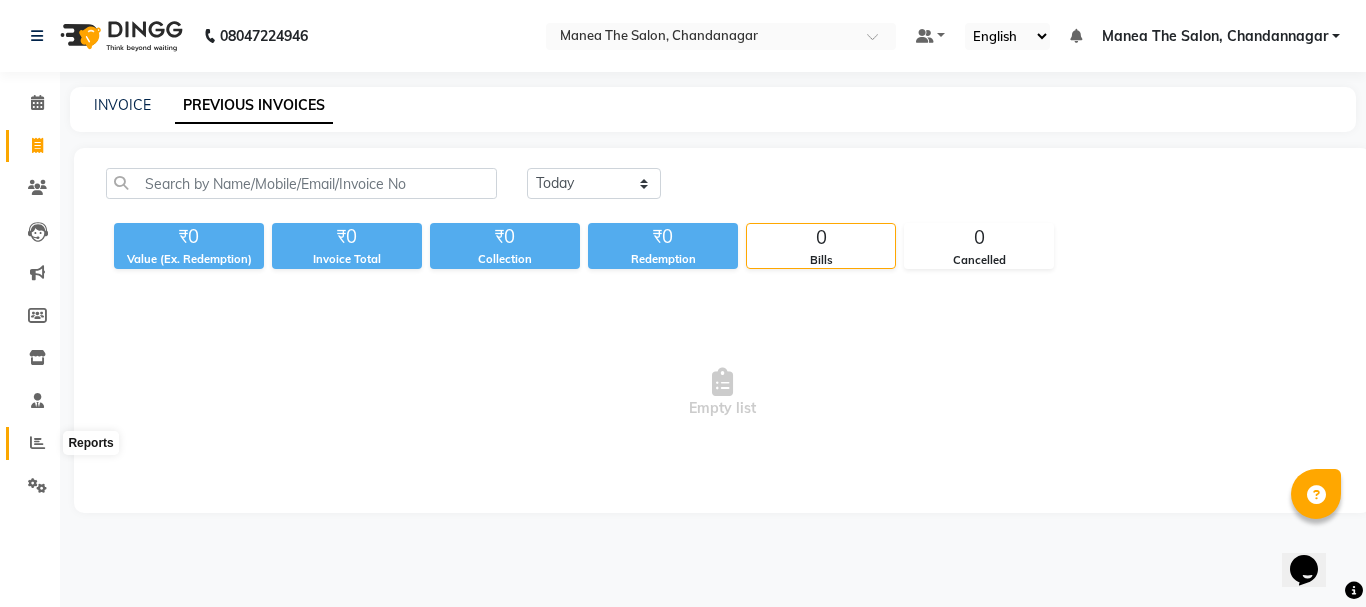 click 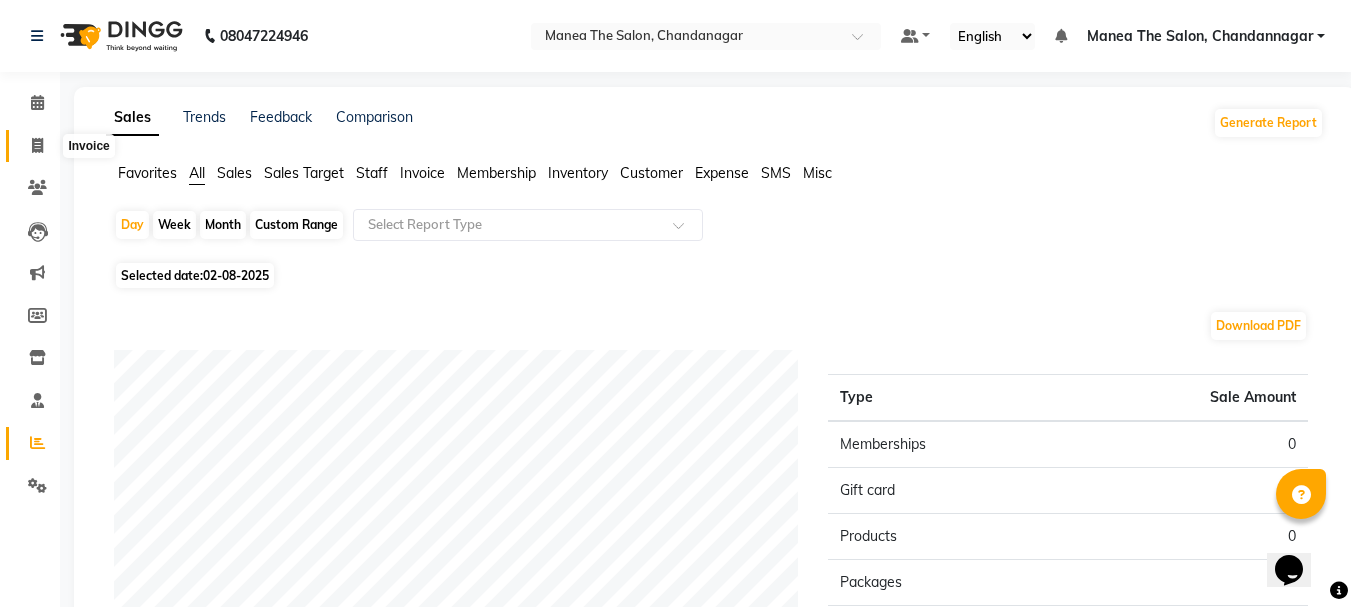 click 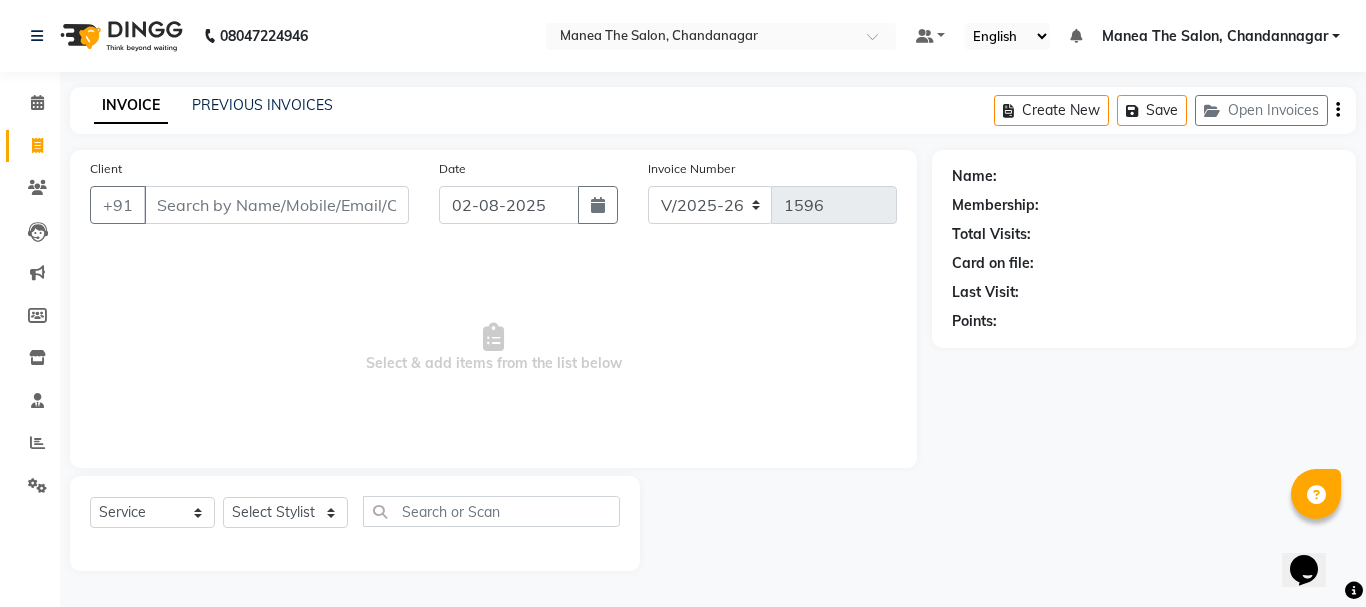 click on "Select Service Product Membership Package Voucher Prepaid Gift Card Select Stylist [NAME] [NAME] [NAME] [NAME] [NAME] [NAME]" 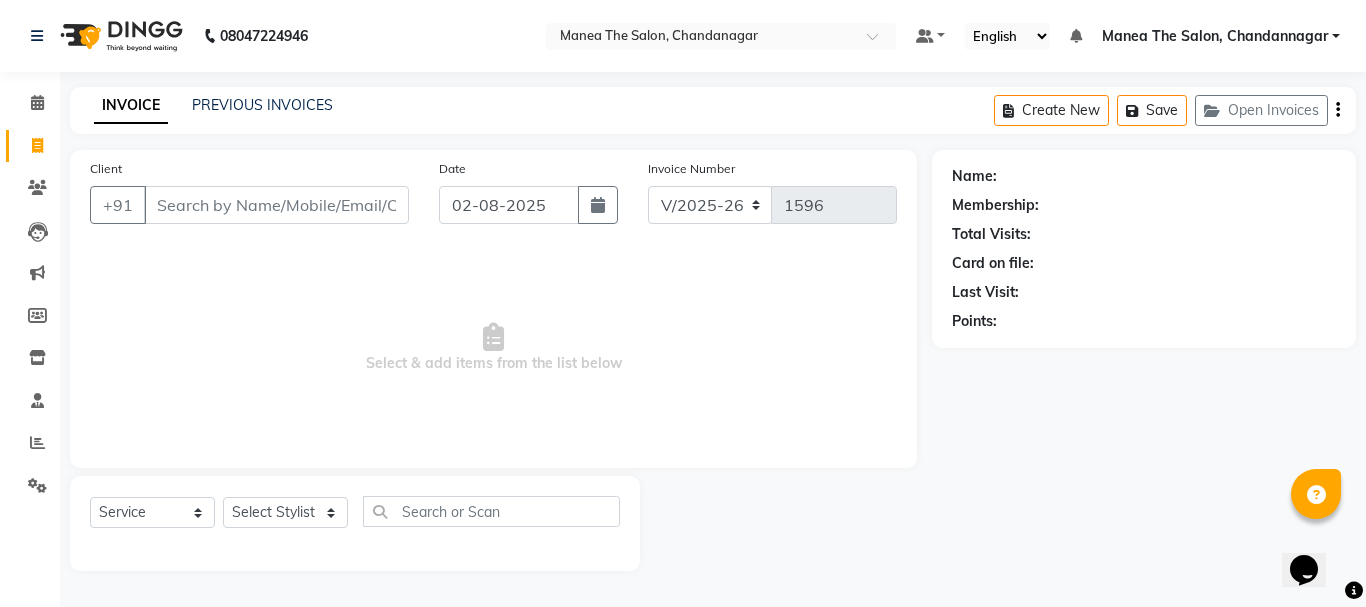 click on "Select Service Product Membership Package Voucher Prepaid Gift Card Select Stylist [NAME] [NAME] [NAME] [NAME] [NAME] [NAME]" 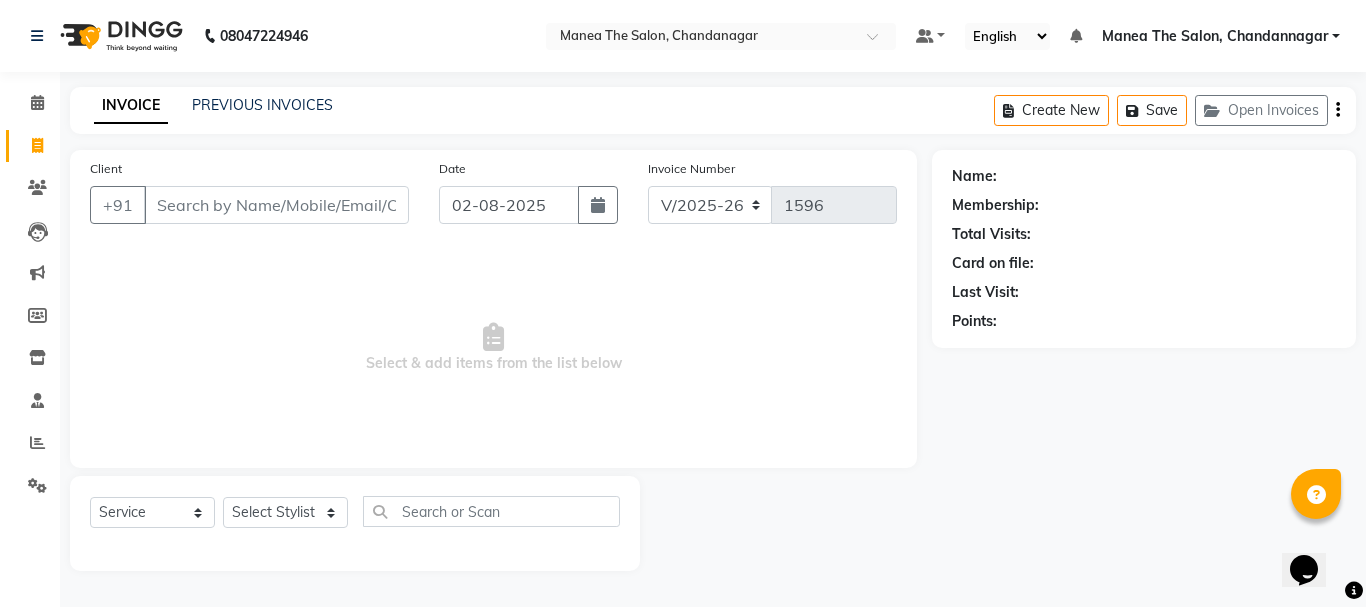 drag, startPoint x: 324, startPoint y: 489, endPoint x: 824, endPoint y: 351, distance: 518.6945 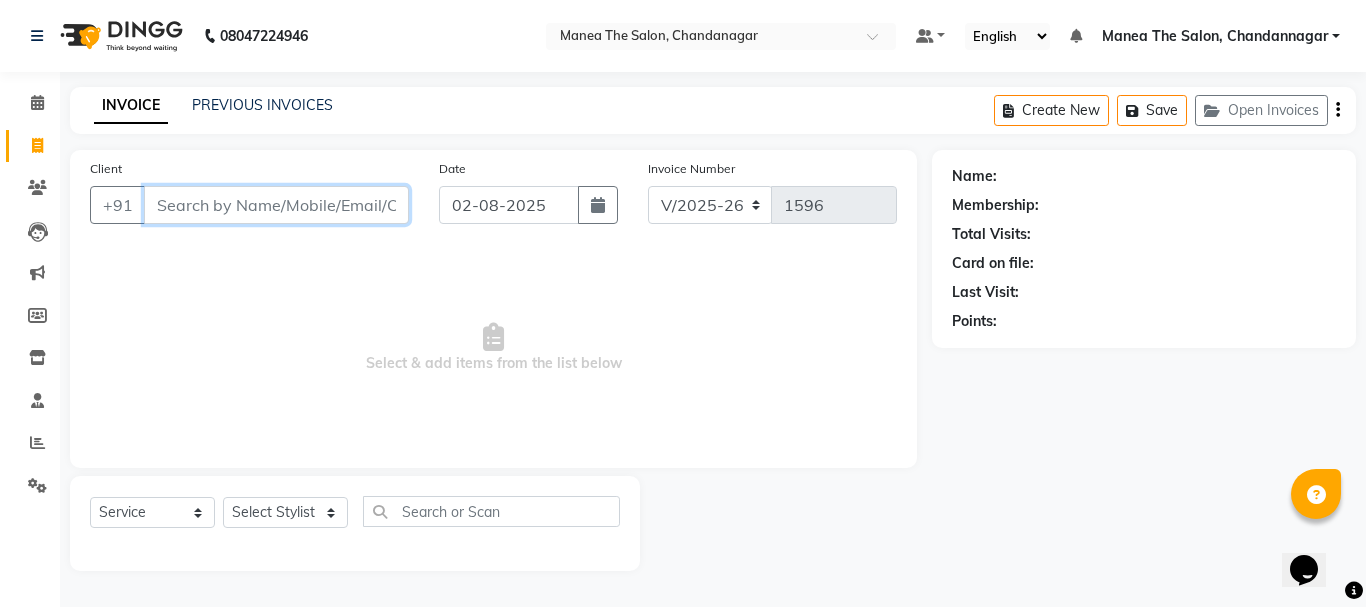 click on "Client" at bounding box center (276, 205) 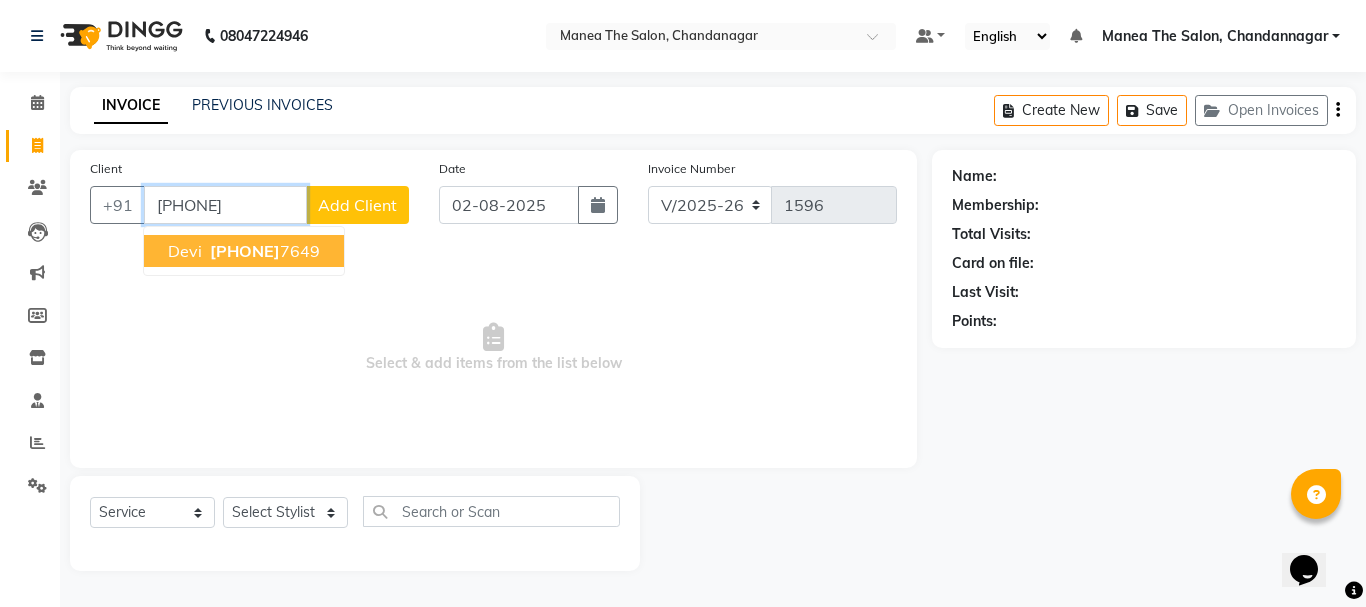 click on "[PHONE]" at bounding box center (263, 251) 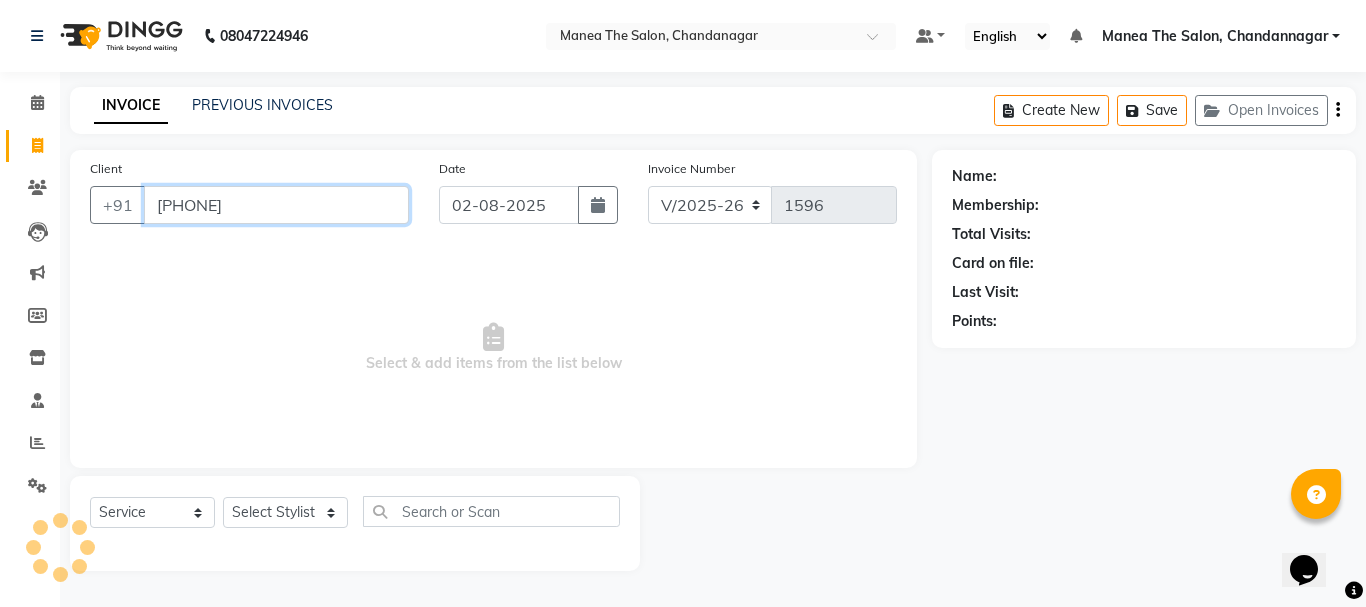 type on "[PHONE]" 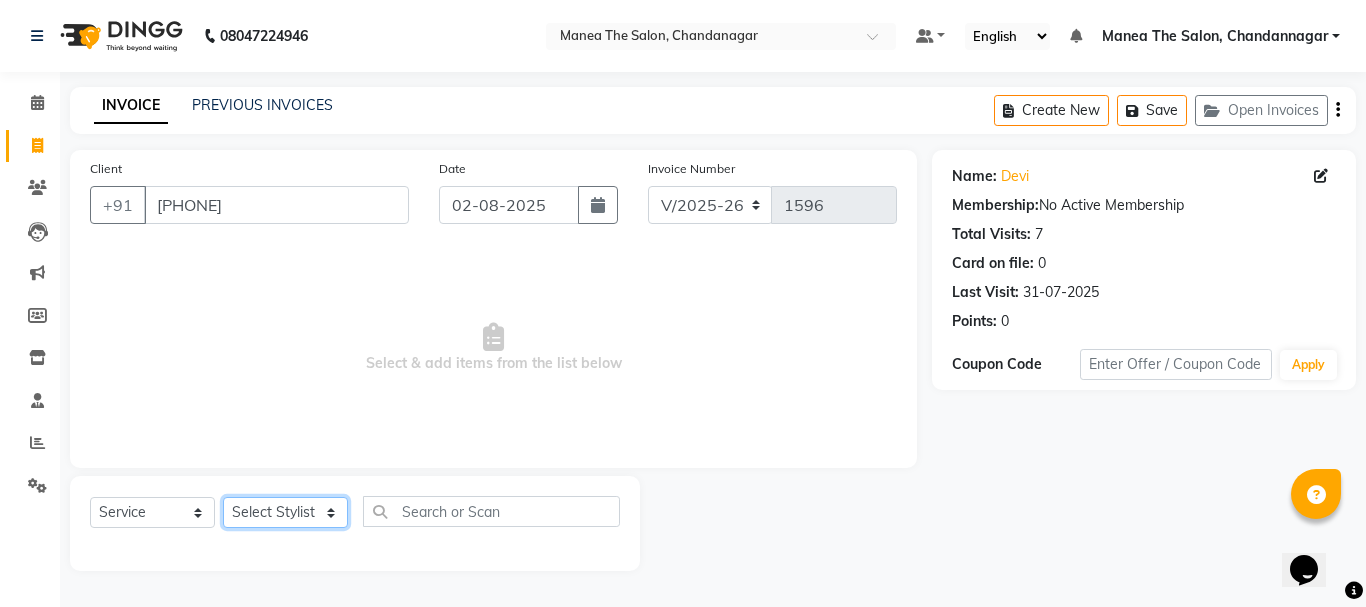 click on "Select Stylist [NAME] [NAME] [NAME] [NAME] [NAME] [NAME] [NAME]" 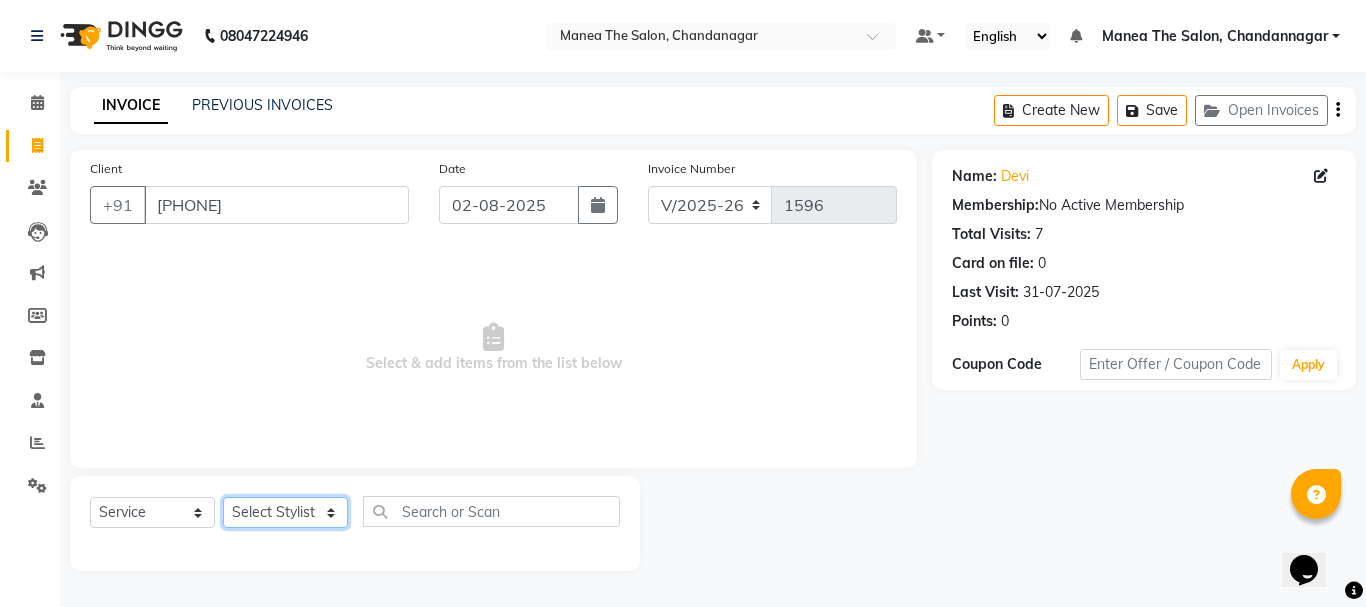 select on "63586" 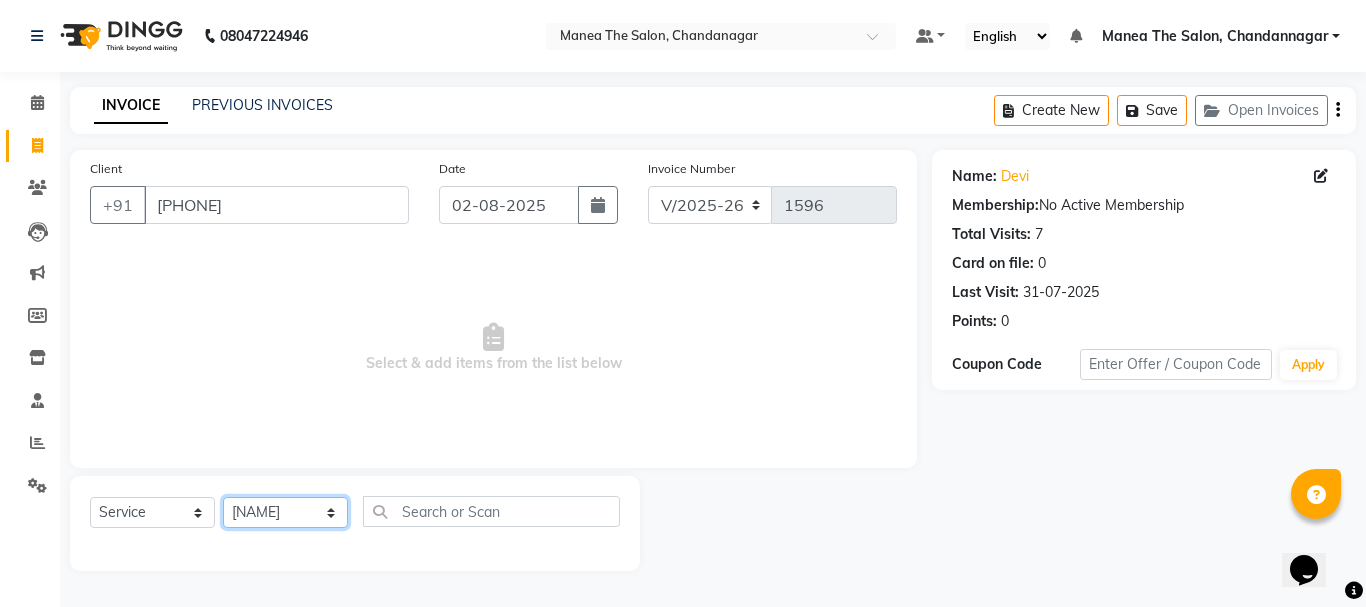 click on "Select Stylist [NAME] [NAME] [NAME] [NAME] [NAME] [NAME] [NAME]" 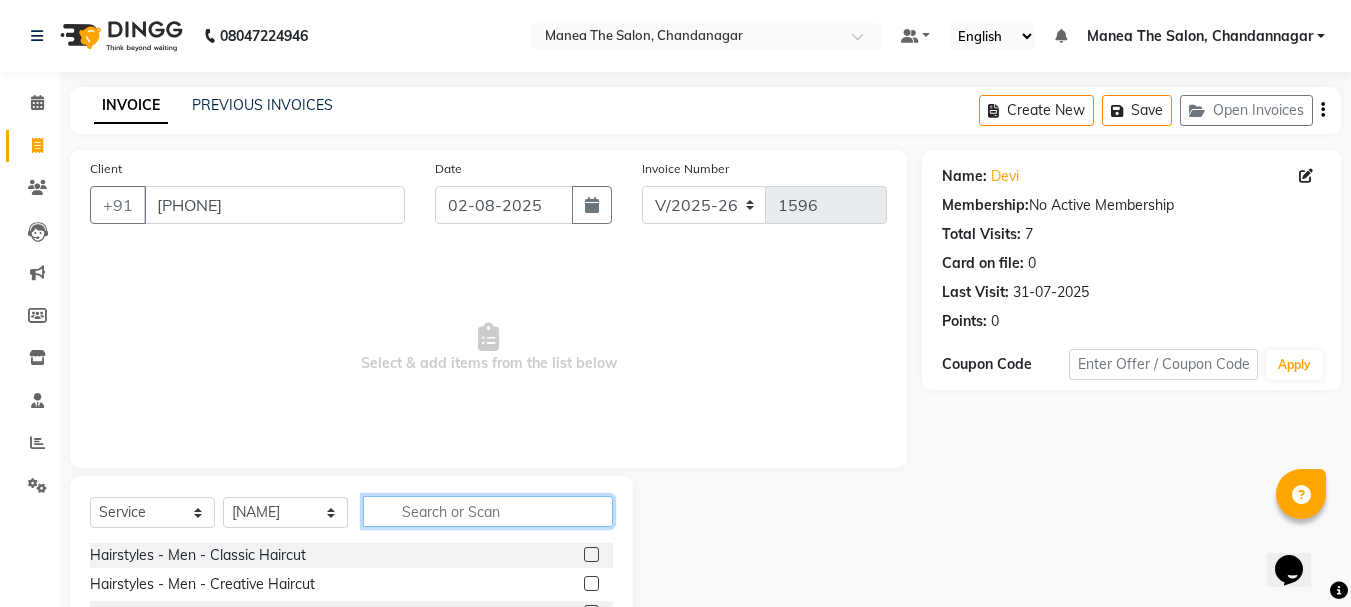 click 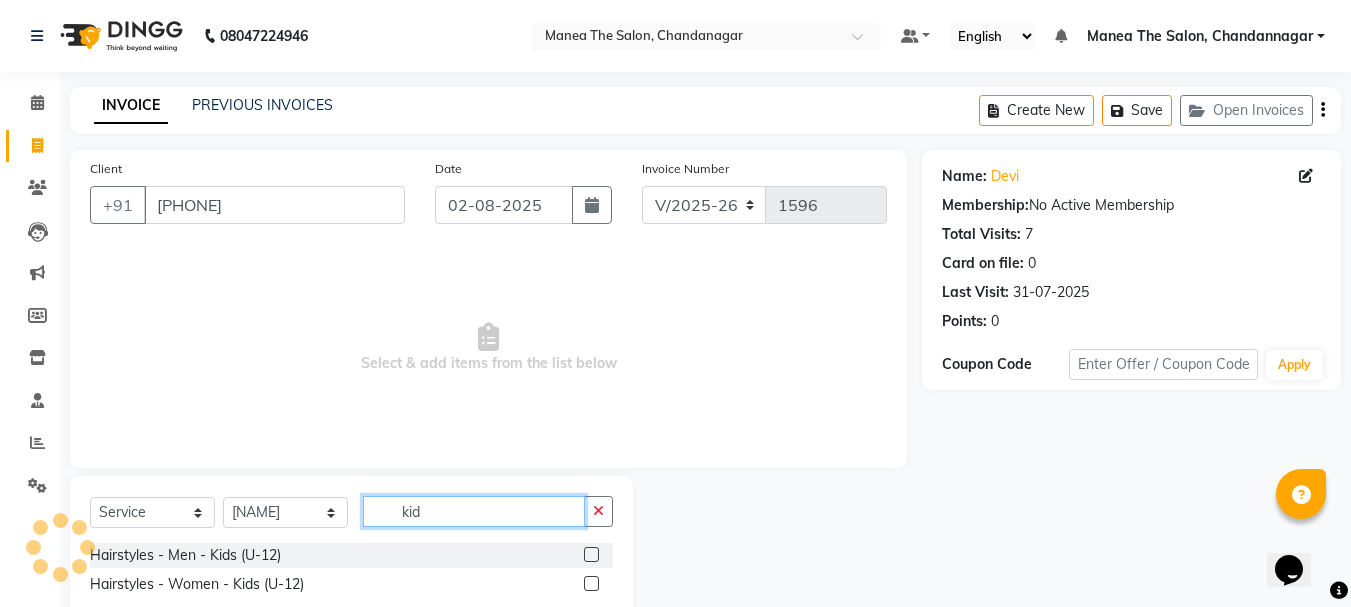 type on "kid" 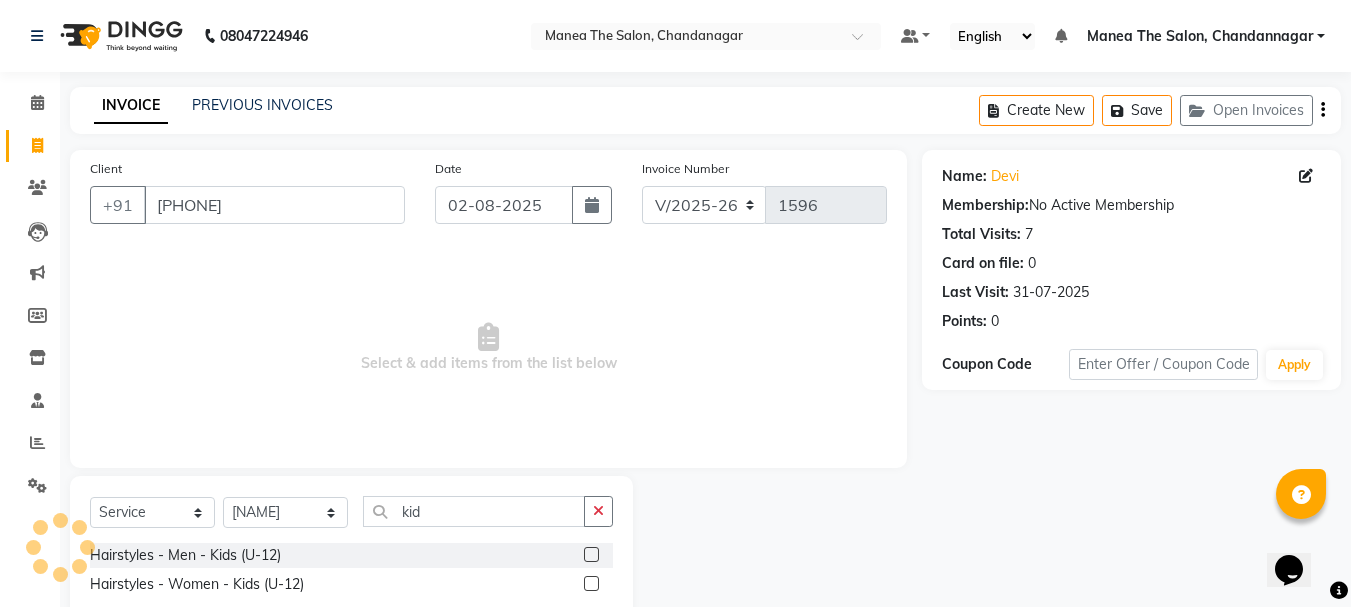 click 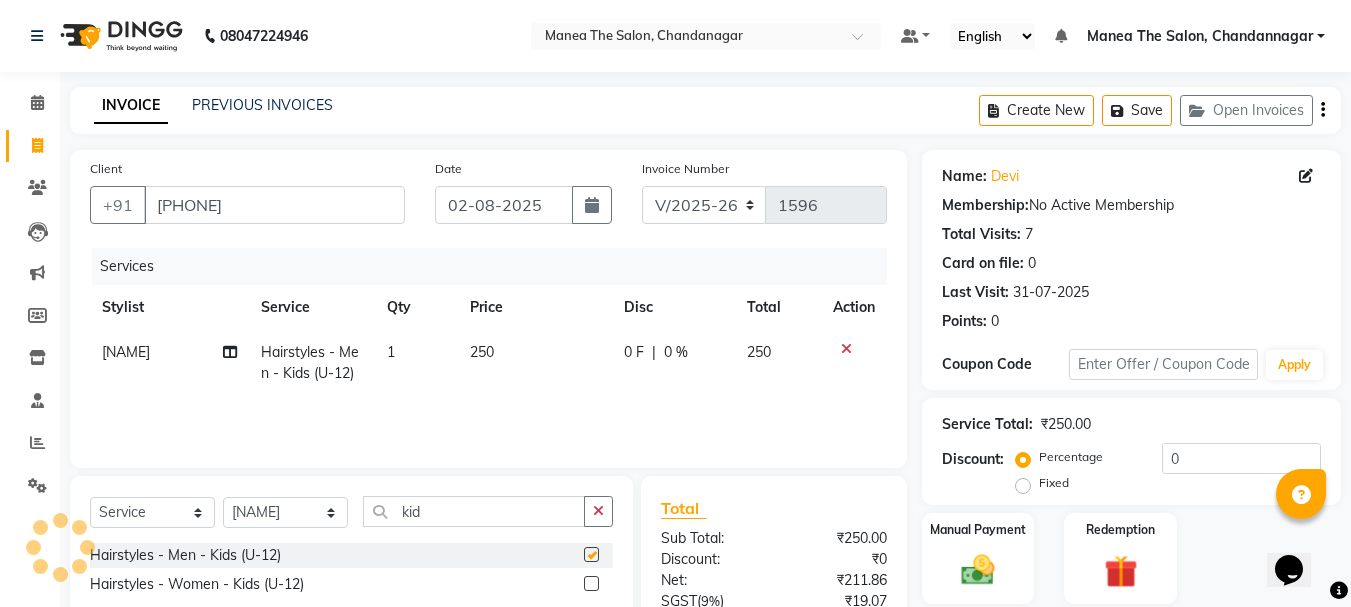checkbox on "false" 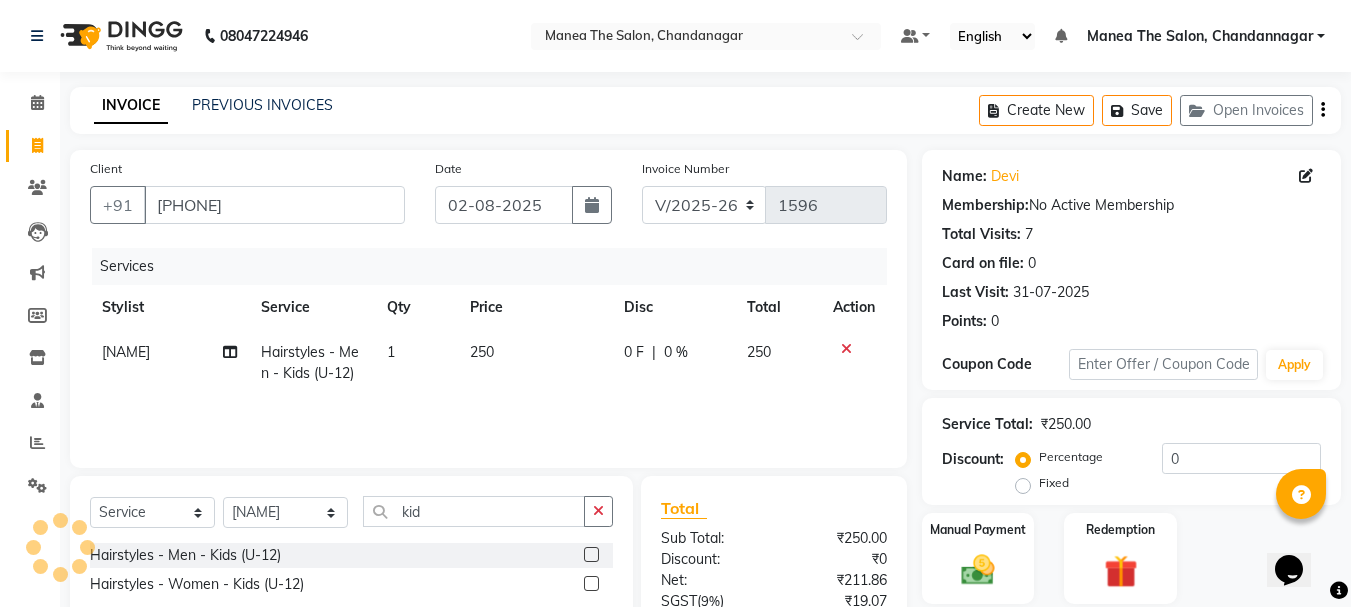 click on "Service Total:  ₹250.00  Discount:  Percentage   Fixed  0" 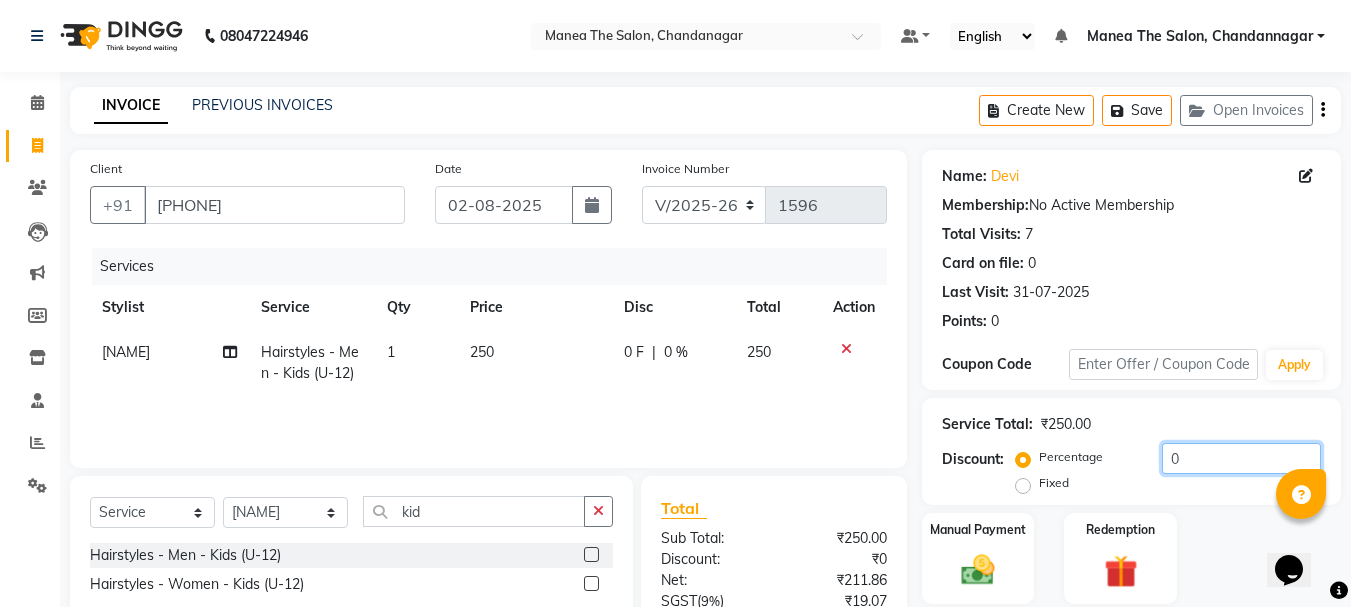 click on "0" 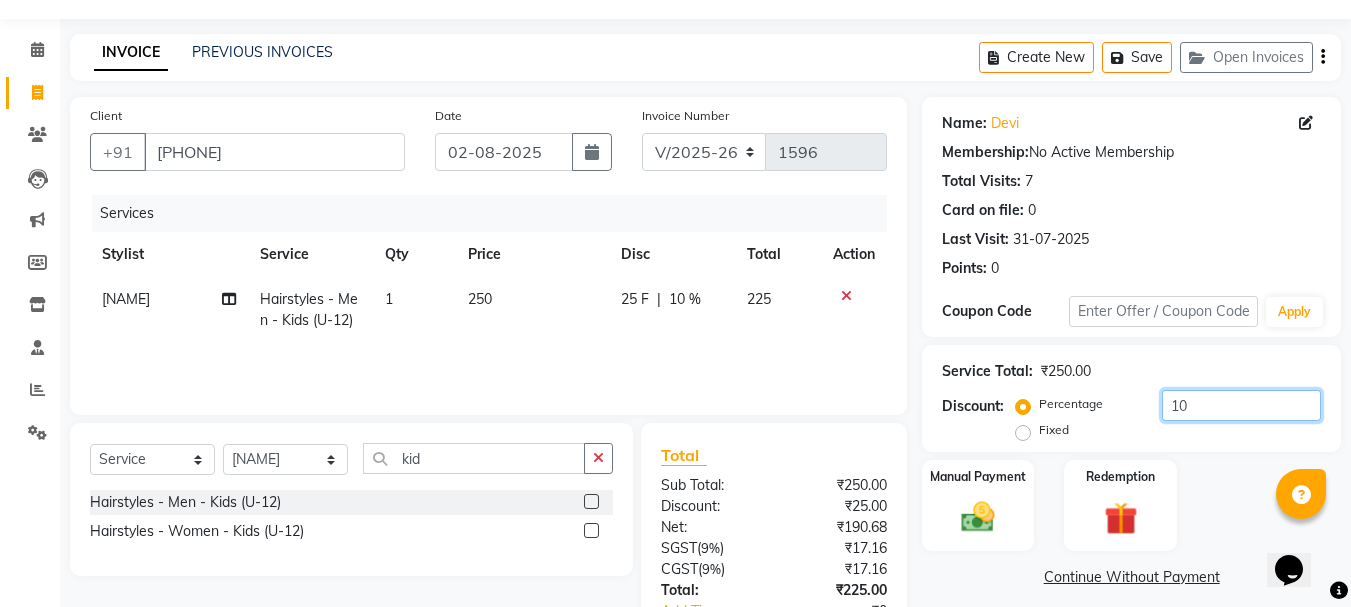 scroll, scrollTop: 100, scrollLeft: 0, axis: vertical 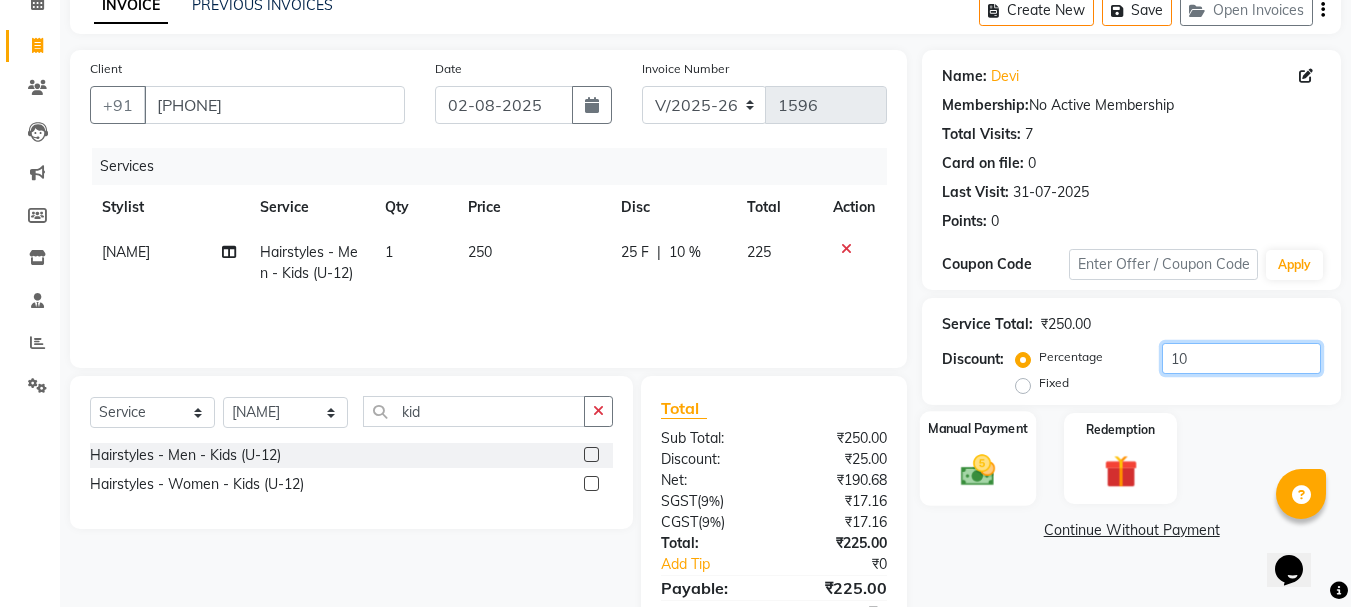 type on "10" 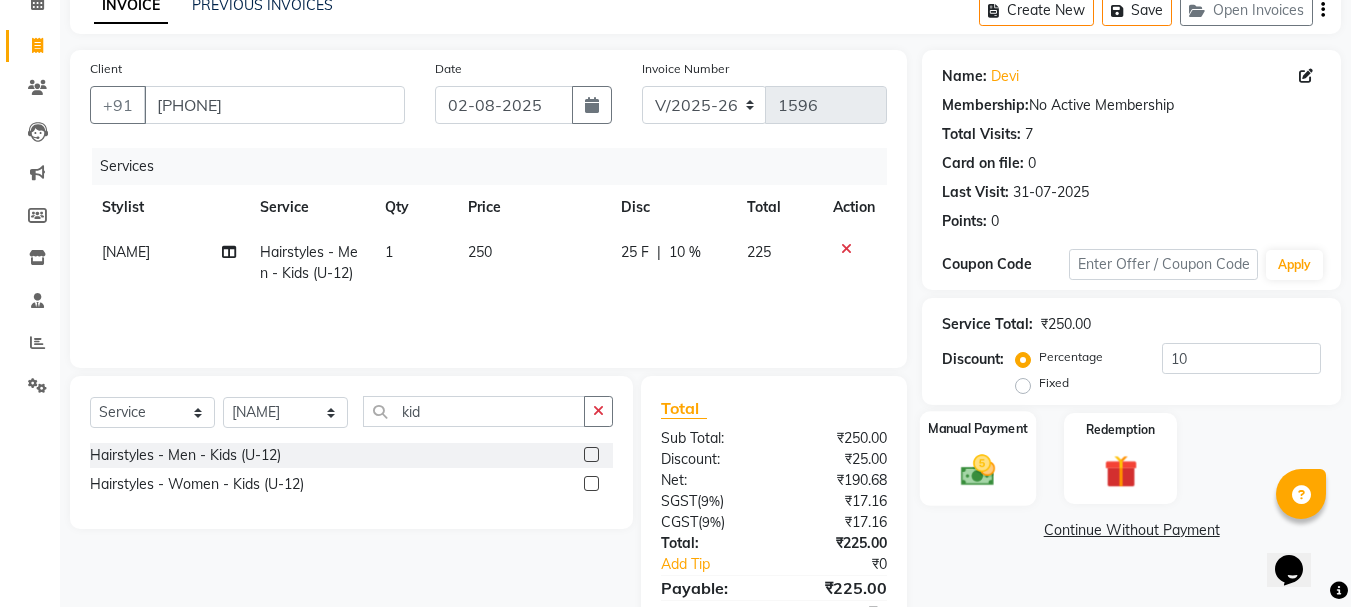 click on "Manual Payment" 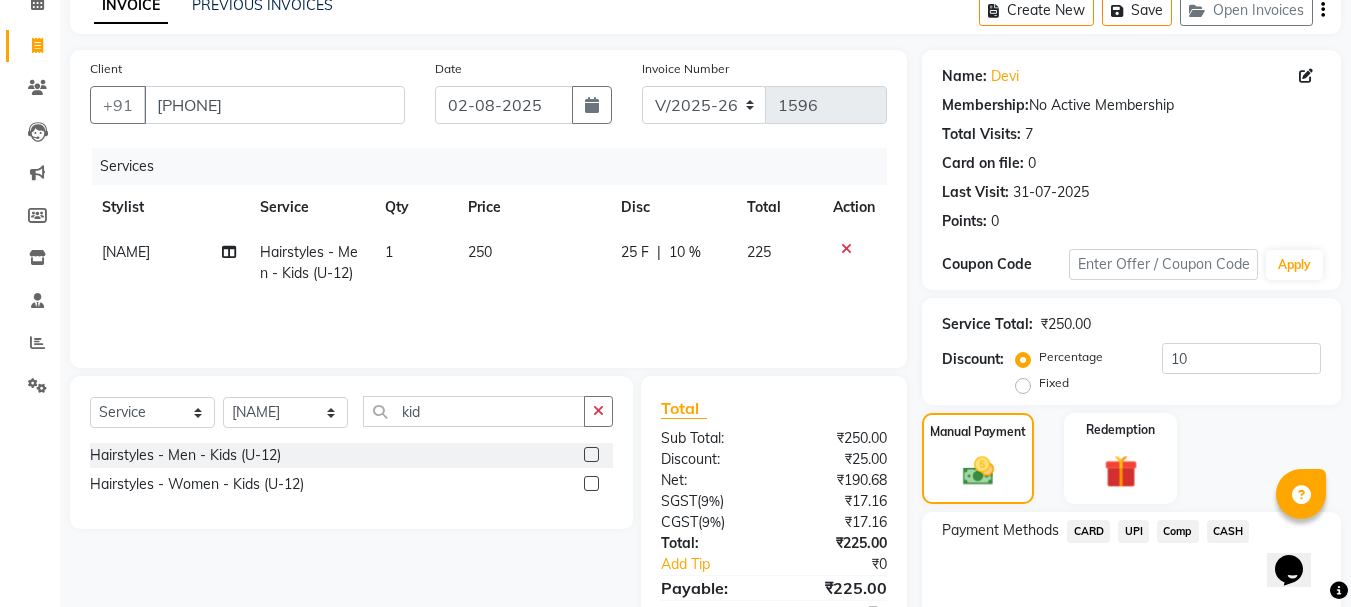 click on "UPI" 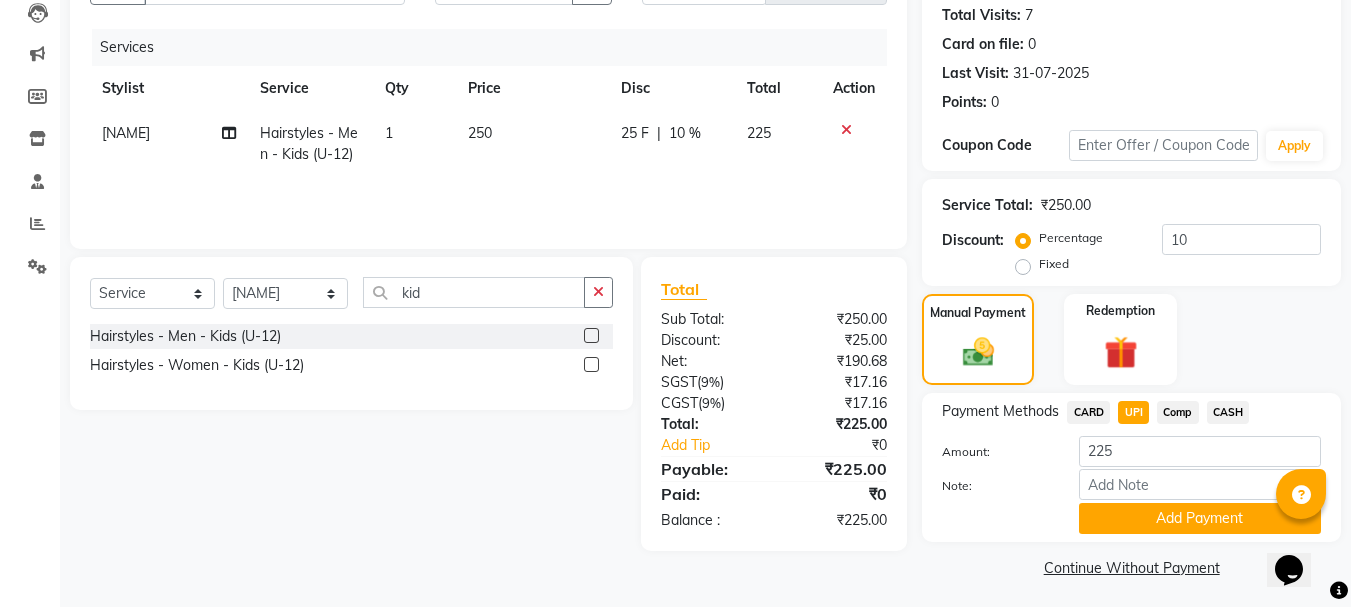 scroll, scrollTop: 225, scrollLeft: 0, axis: vertical 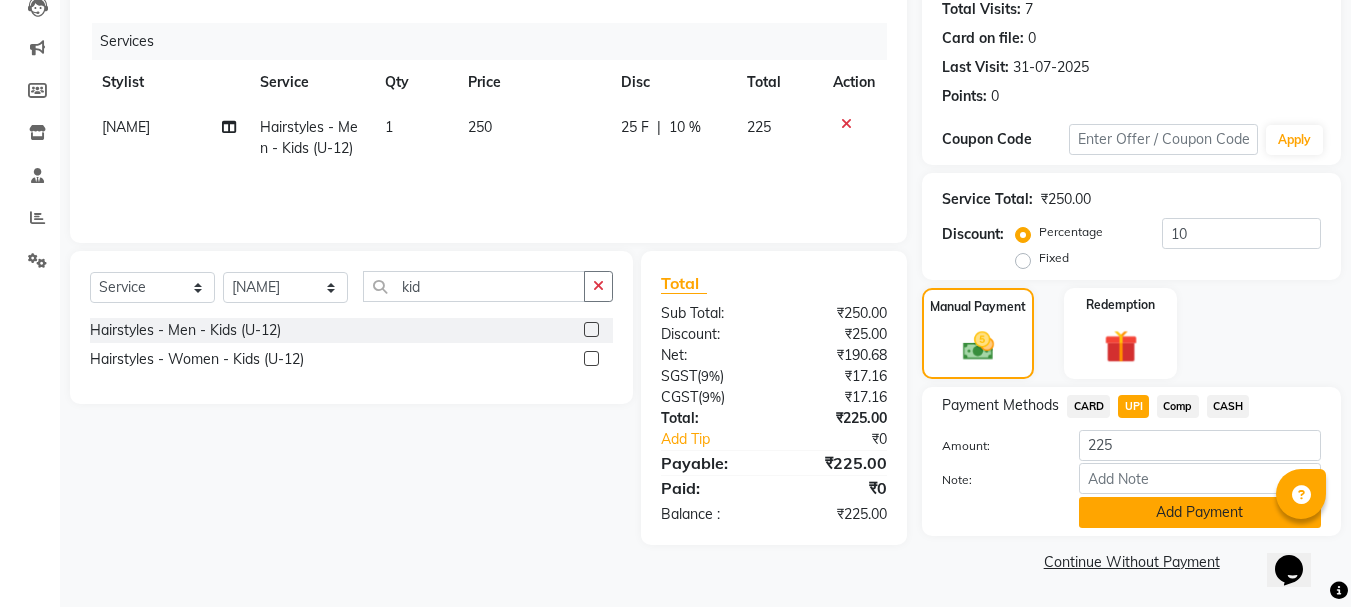 click on "Add Payment" 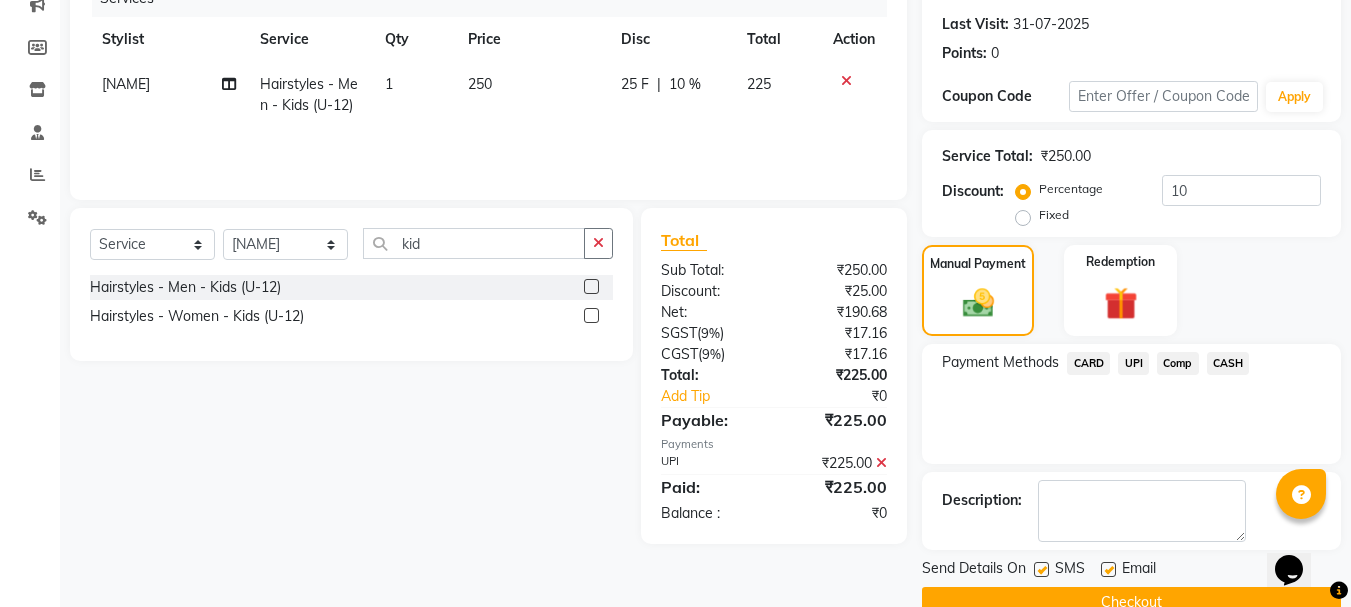 scroll, scrollTop: 309, scrollLeft: 0, axis: vertical 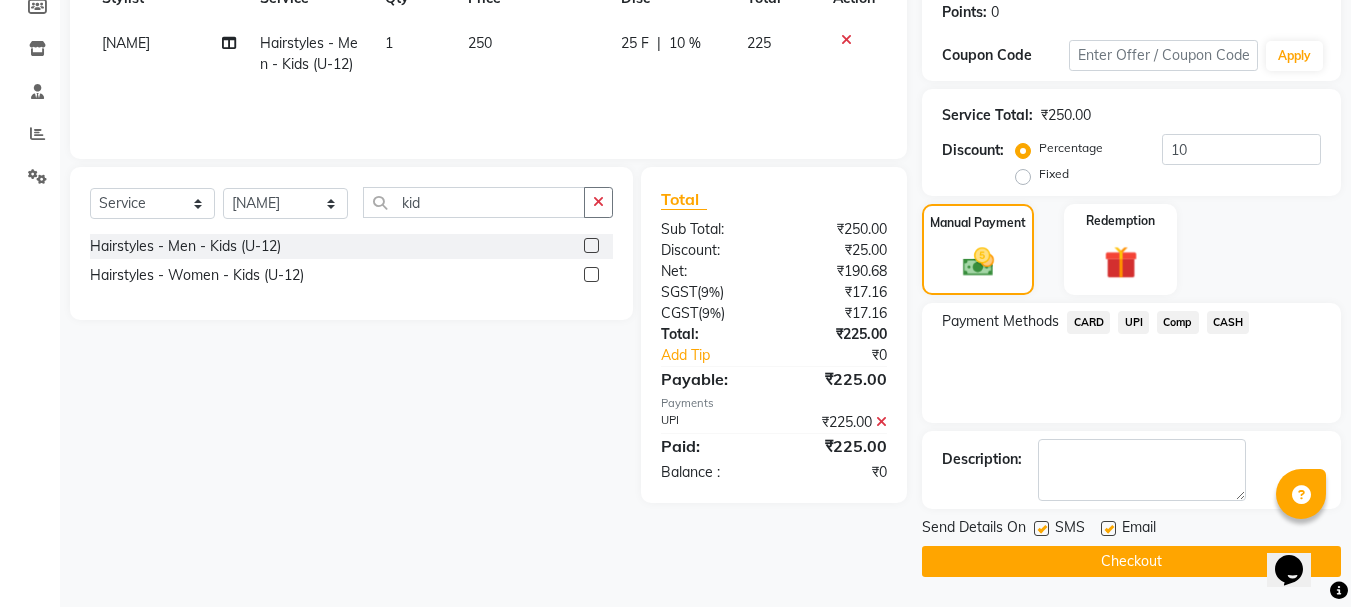click on "Checkout" 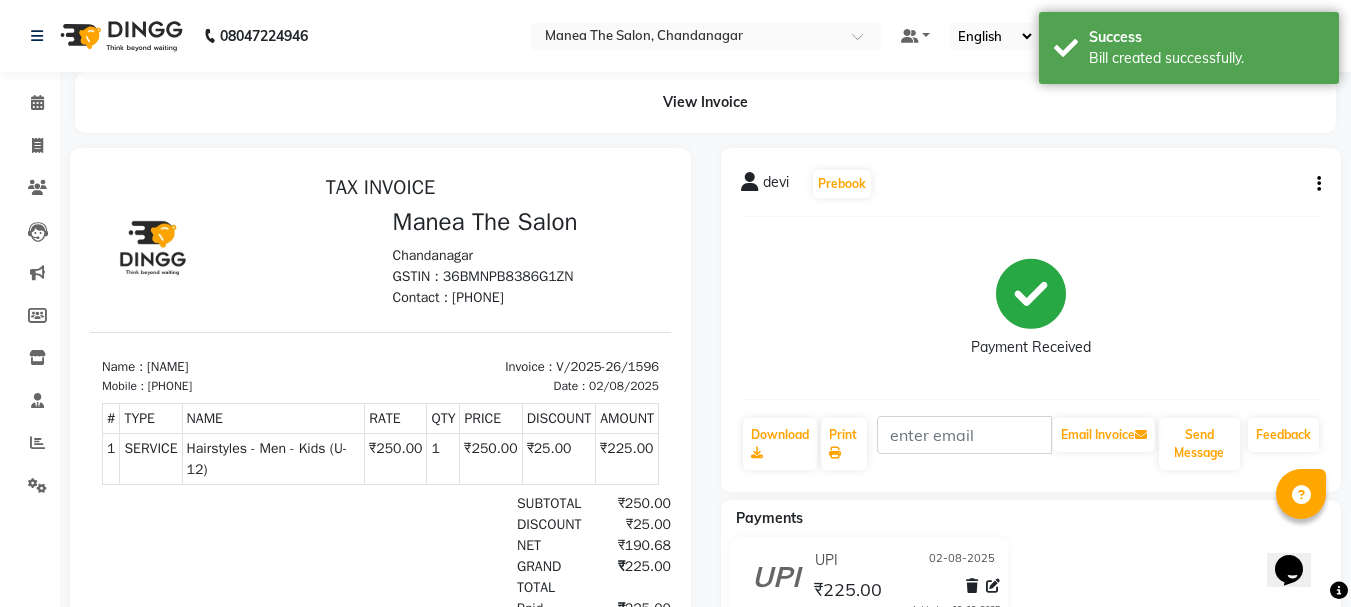 scroll, scrollTop: 0, scrollLeft: 0, axis: both 